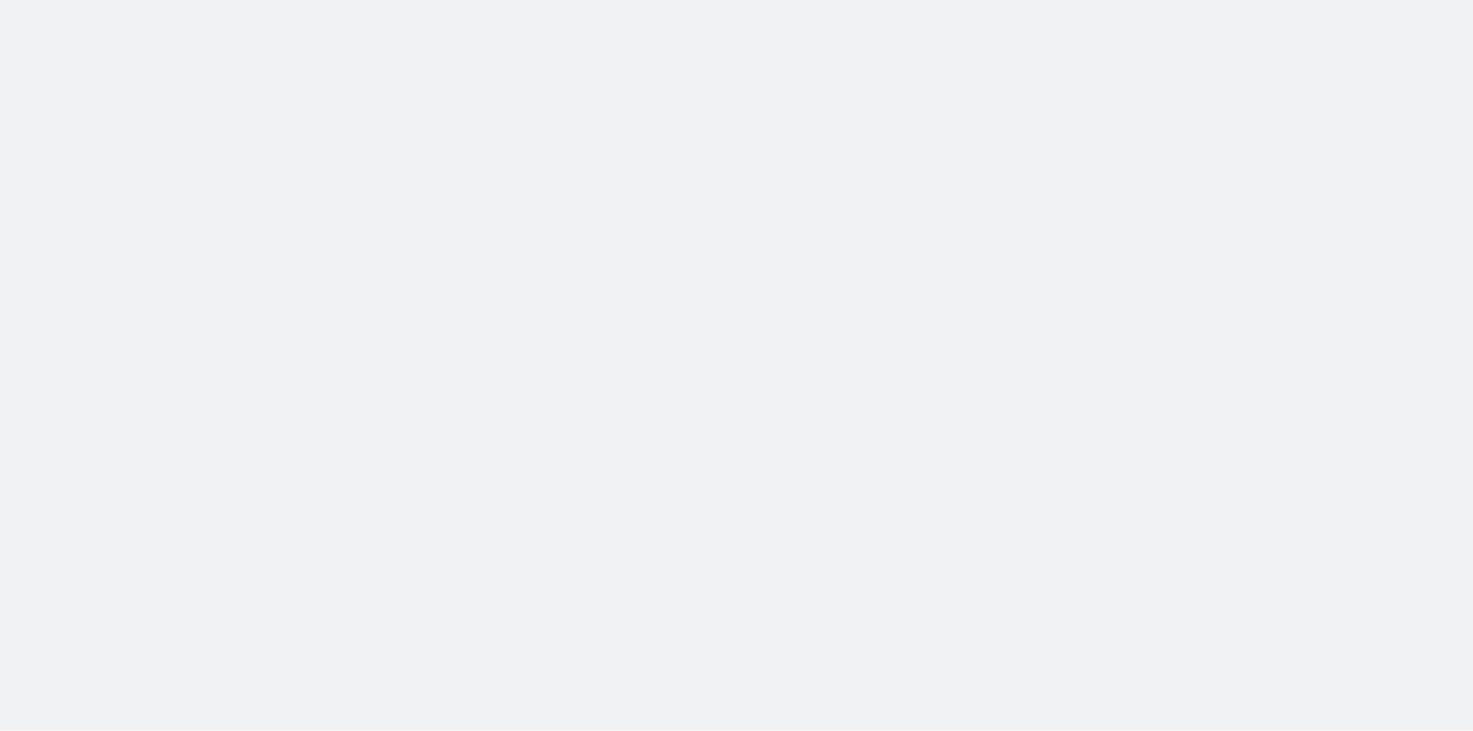 scroll, scrollTop: 0, scrollLeft: 0, axis: both 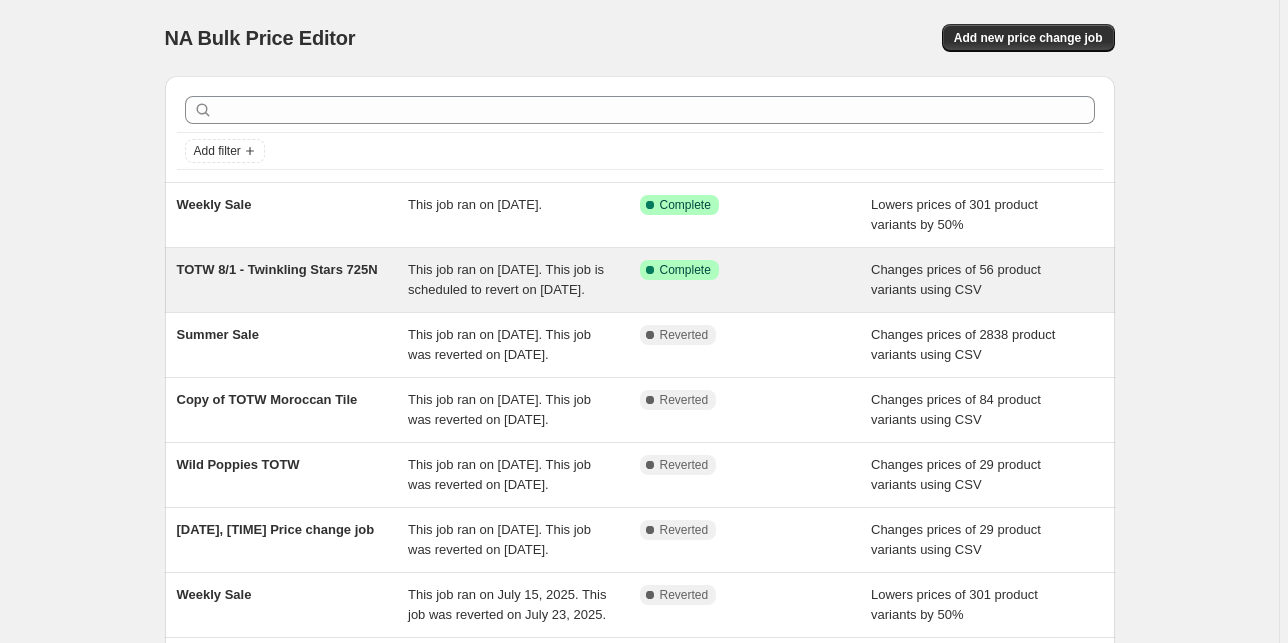 click on "This job ran on [DATE]. This job is scheduled to revert on [DATE]." at bounding box center (506, 279) 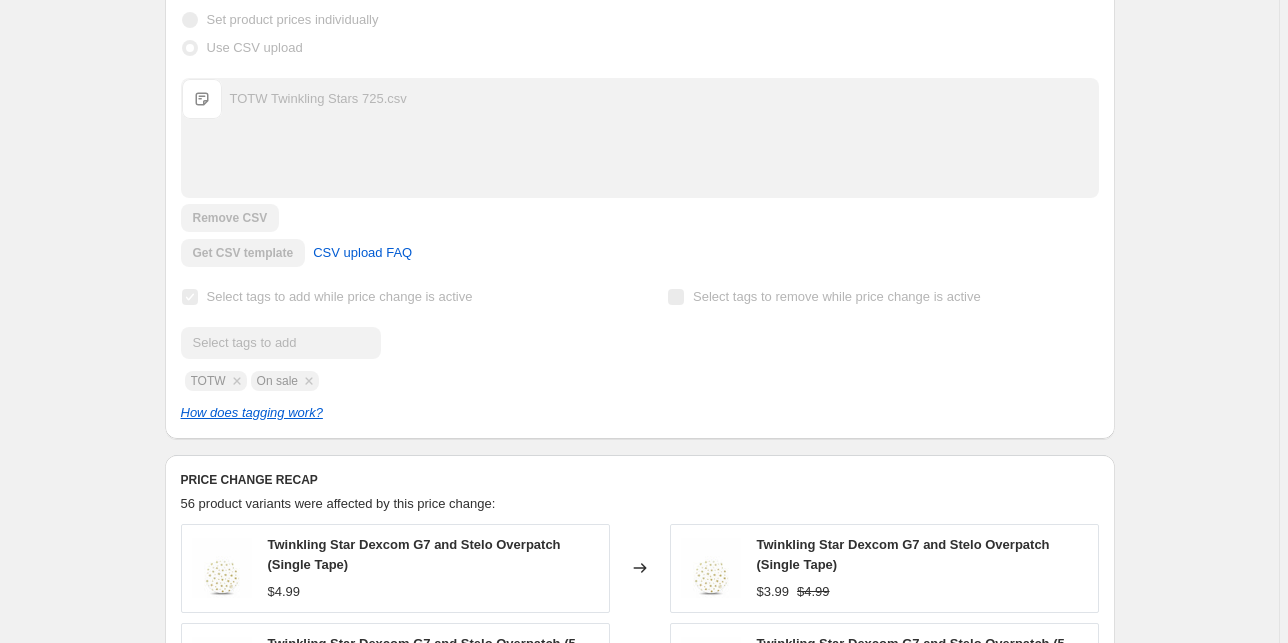 scroll, scrollTop: 0, scrollLeft: 0, axis: both 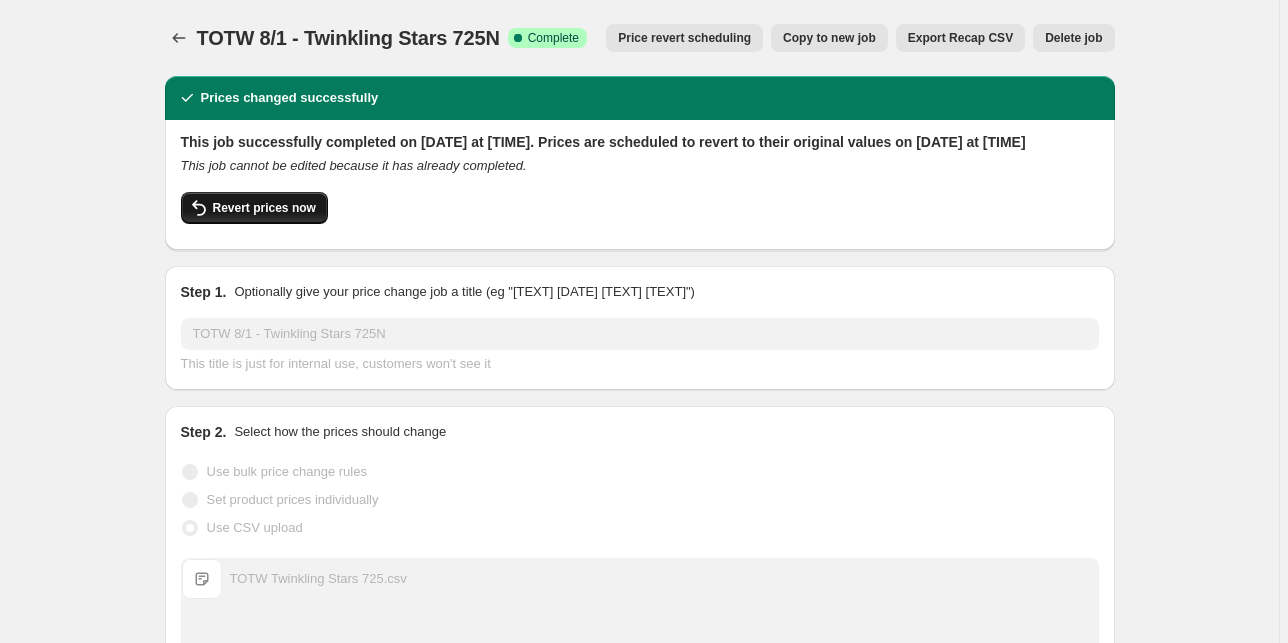 click on "Revert prices now" at bounding box center [264, 208] 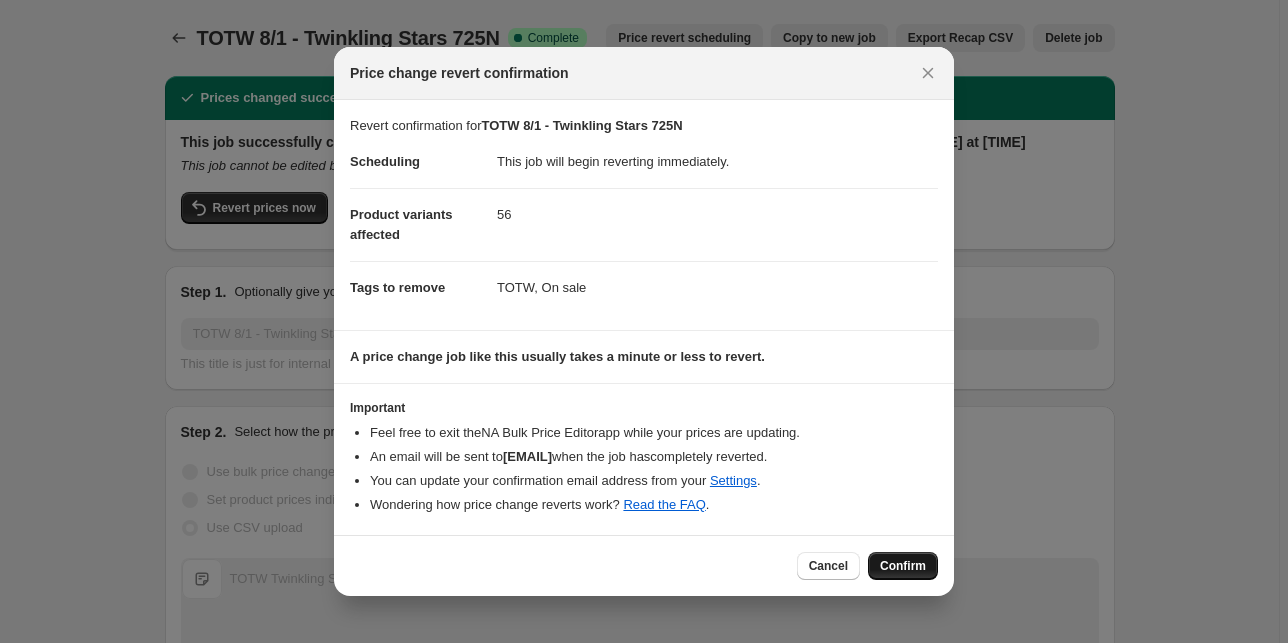 click on "Confirm" at bounding box center (903, 566) 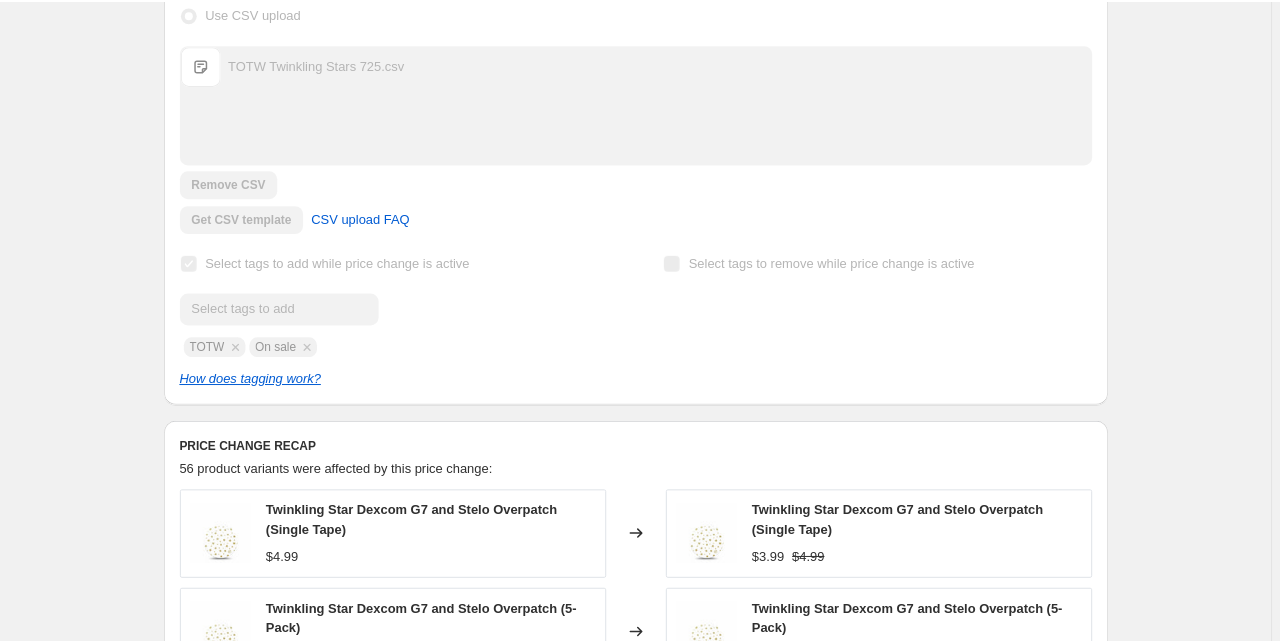 scroll, scrollTop: 0, scrollLeft: 0, axis: both 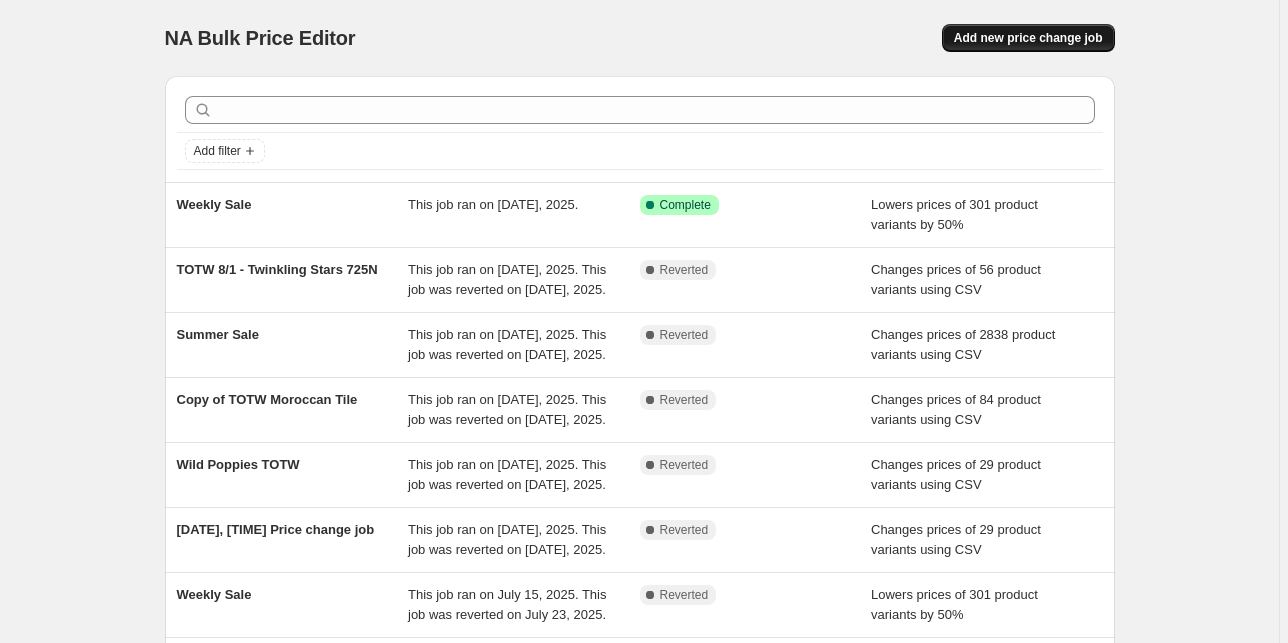 click on "Add new price change job" at bounding box center (1028, 38) 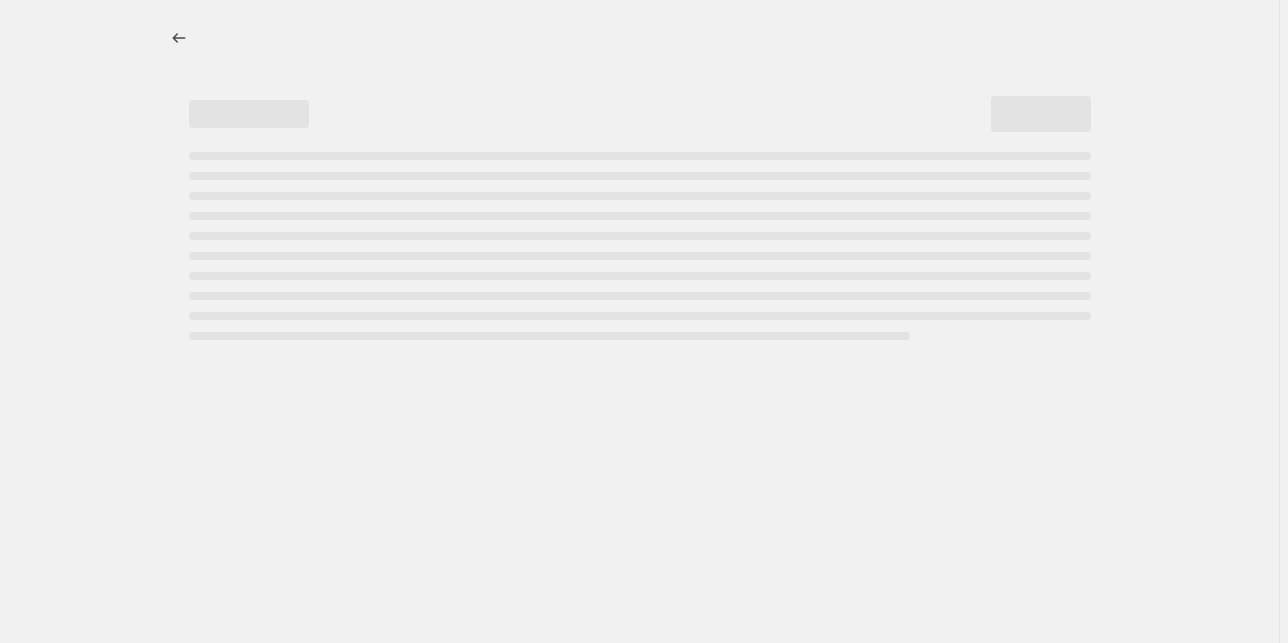 select on "percentage" 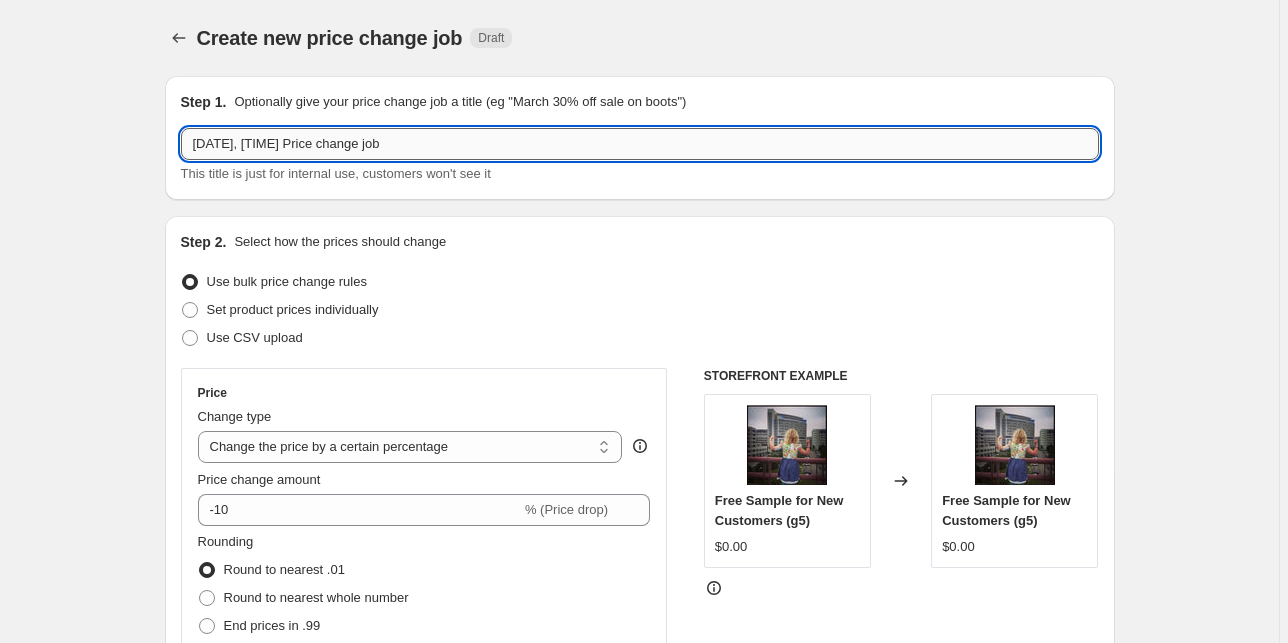 click on "[DATE], [TIME] Price change job" at bounding box center (640, 144) 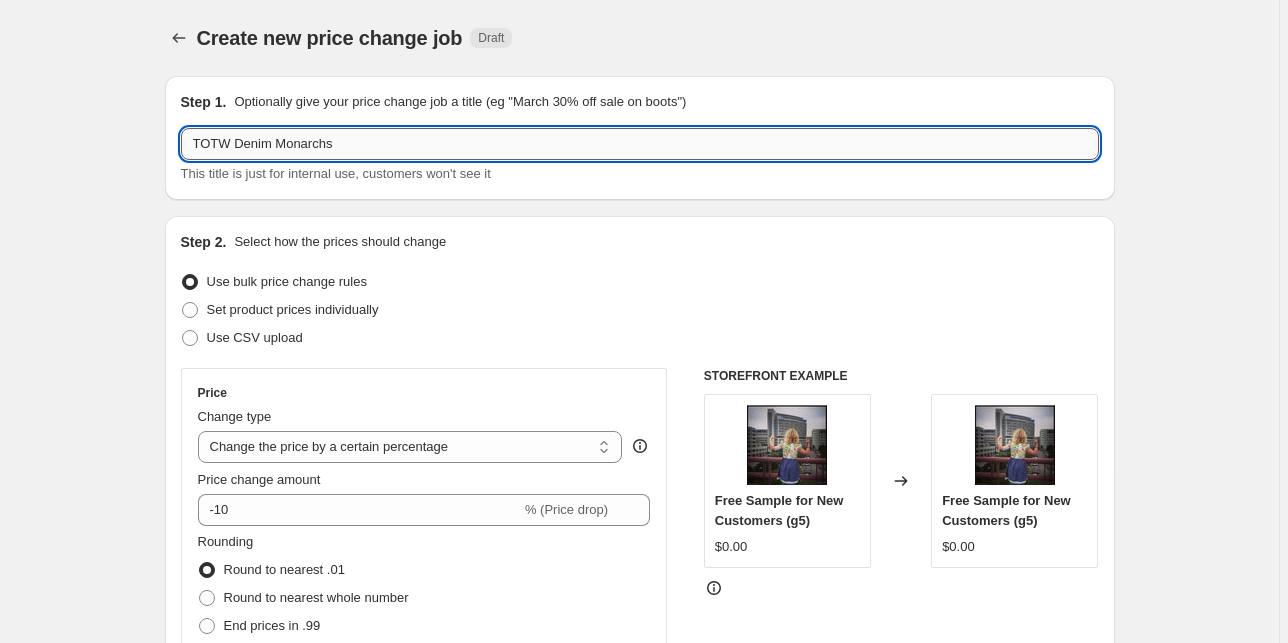 click on "TOTW Denim Monarchs" at bounding box center [640, 144] 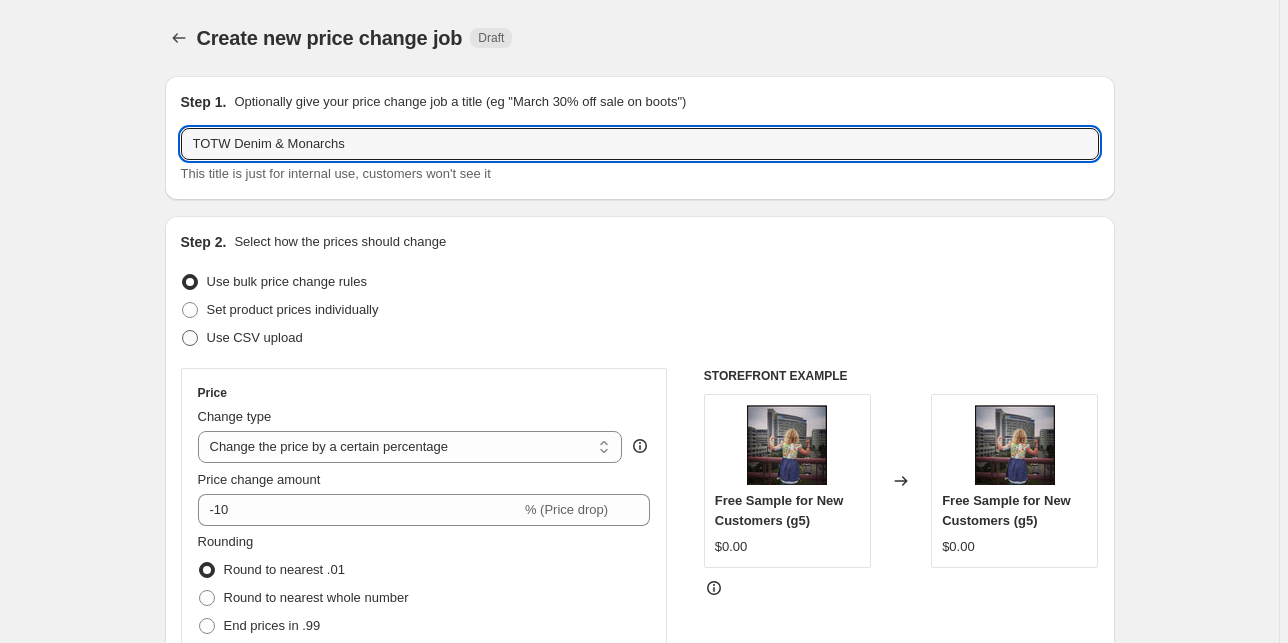 type on "TOTW Denim & Monarchs" 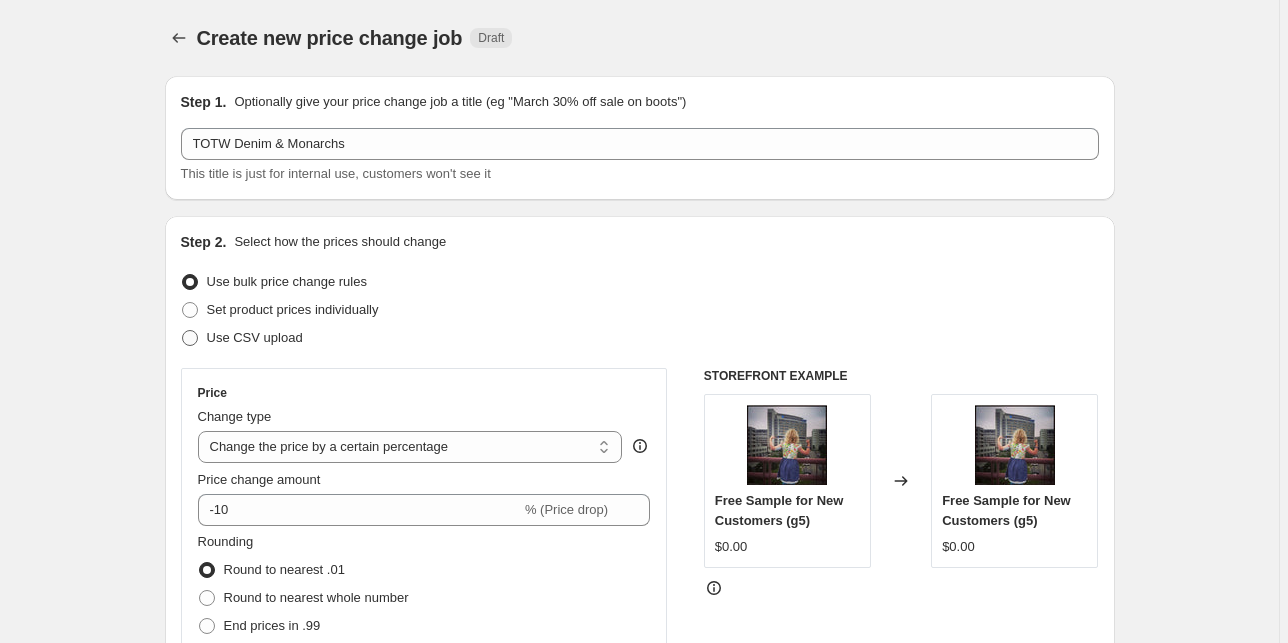 click on "Use CSV upload" at bounding box center [255, 337] 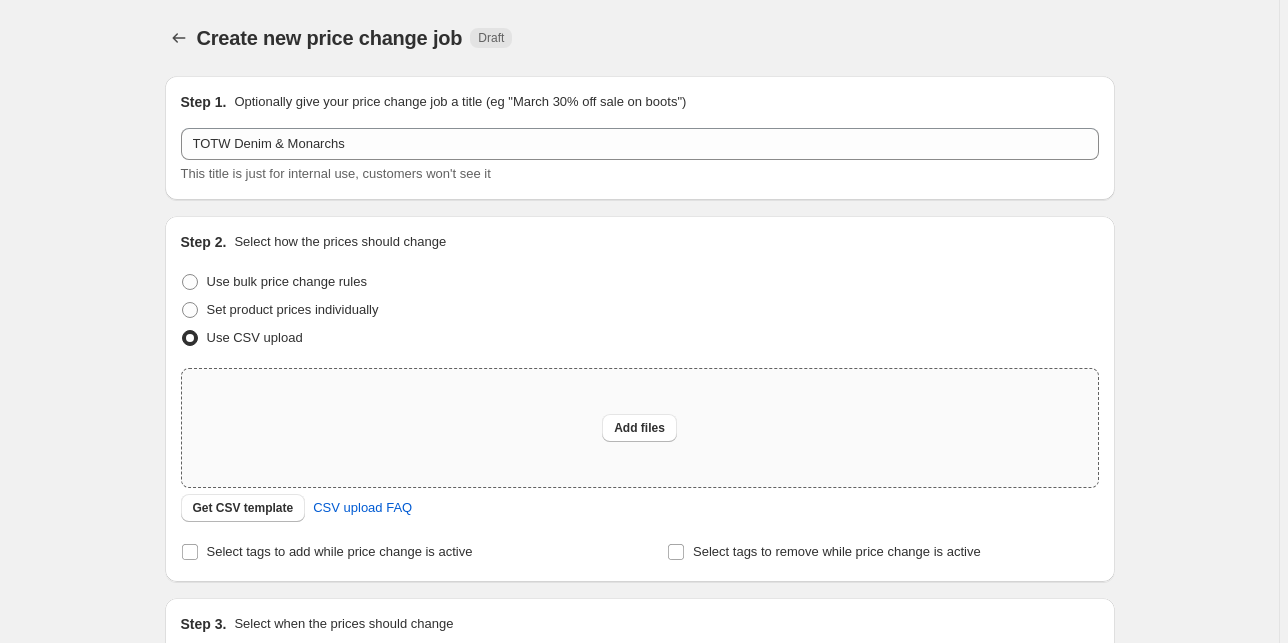 click on "Add files" at bounding box center [640, 428] 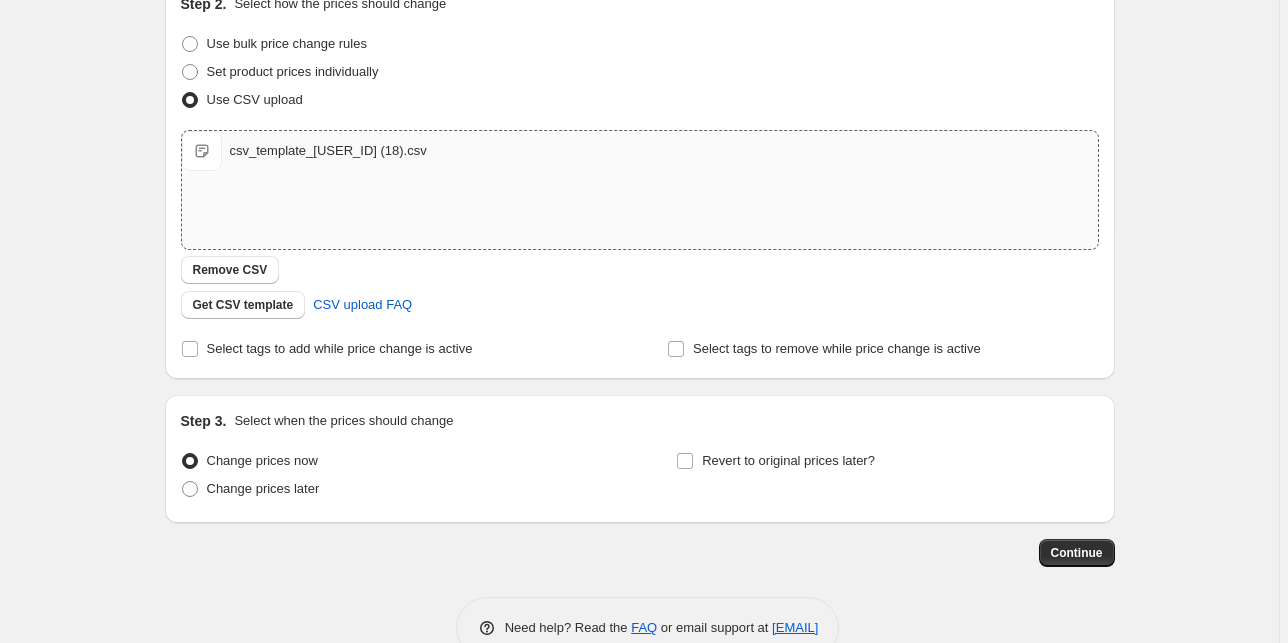 scroll, scrollTop: 240, scrollLeft: 0, axis: vertical 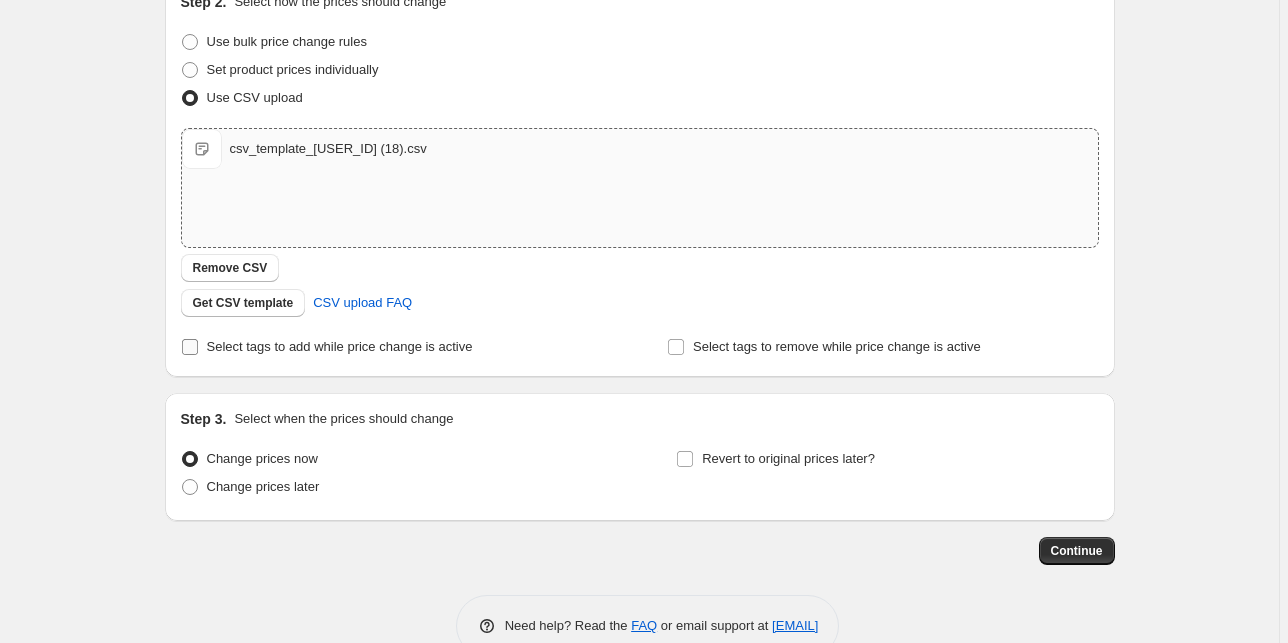 click on "Select tags to add while price change is active" at bounding box center (340, 346) 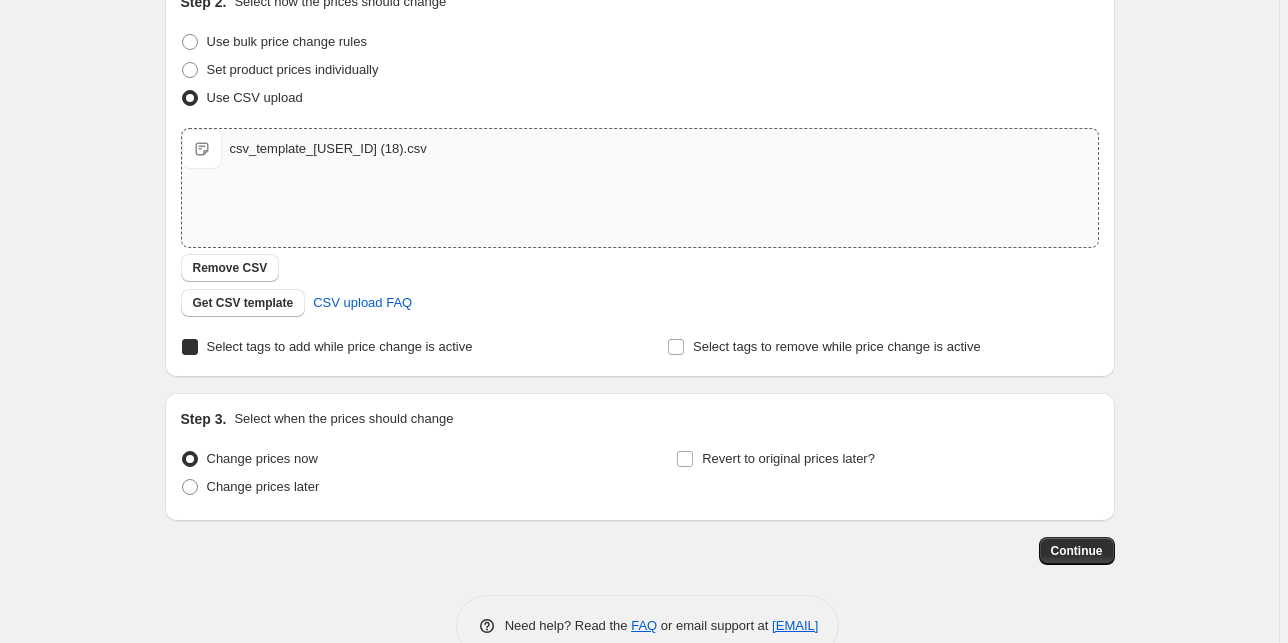checkbox on "true" 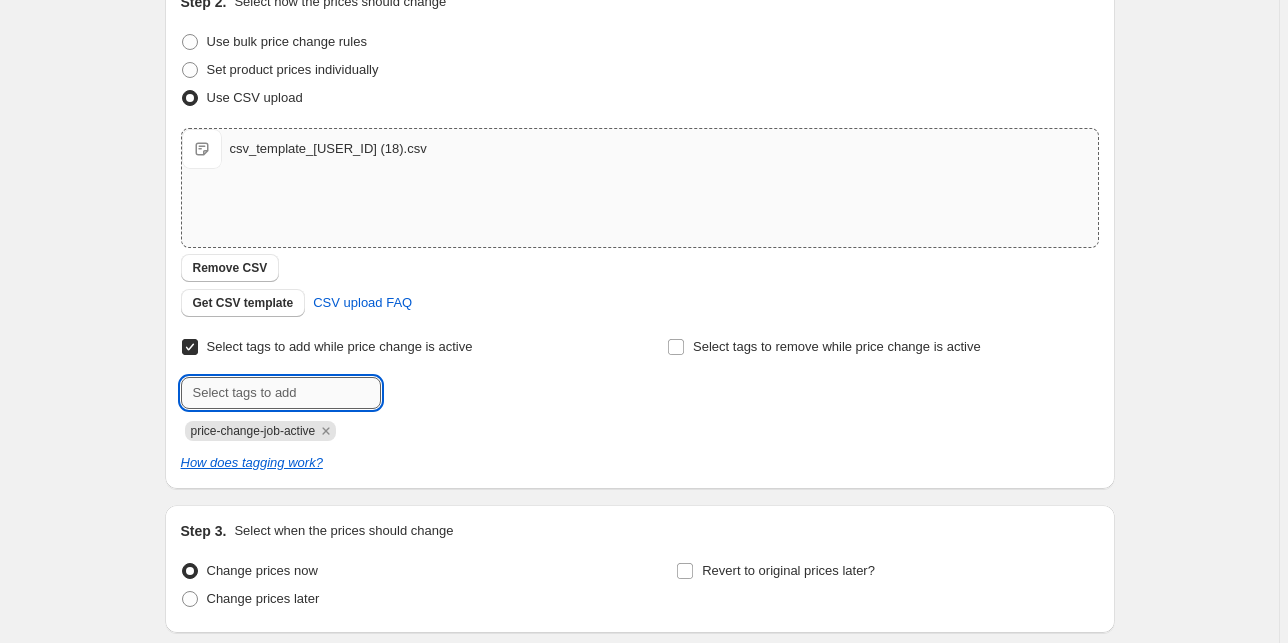 click at bounding box center [281, 393] 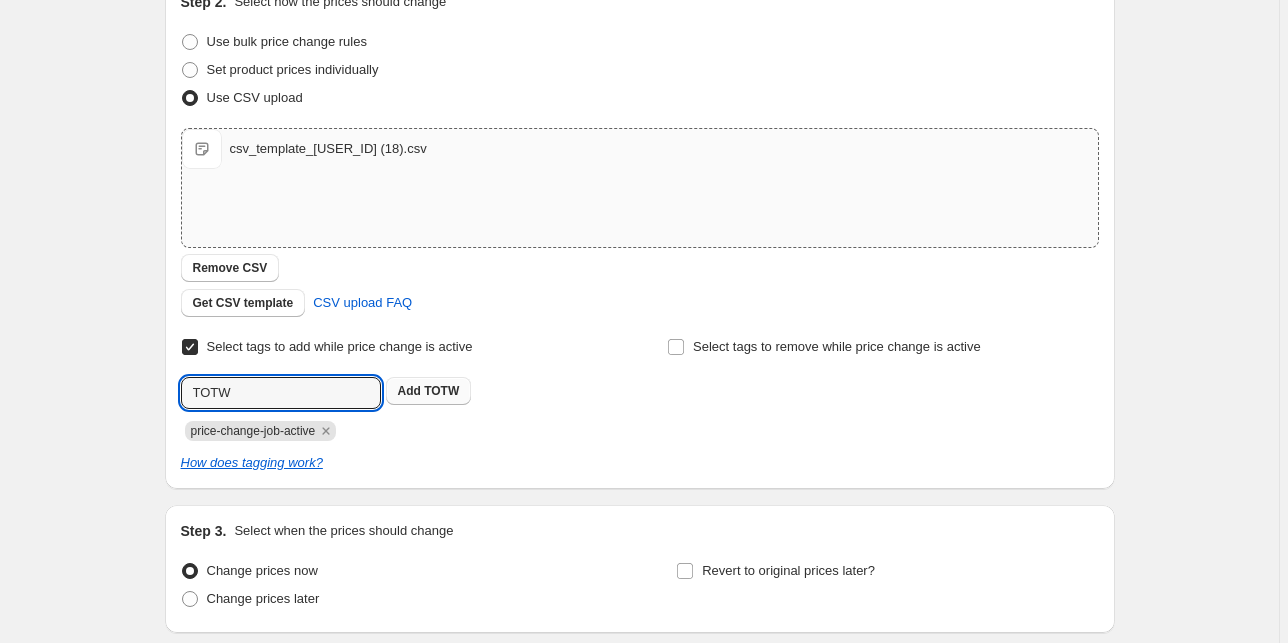 type on "TOTW" 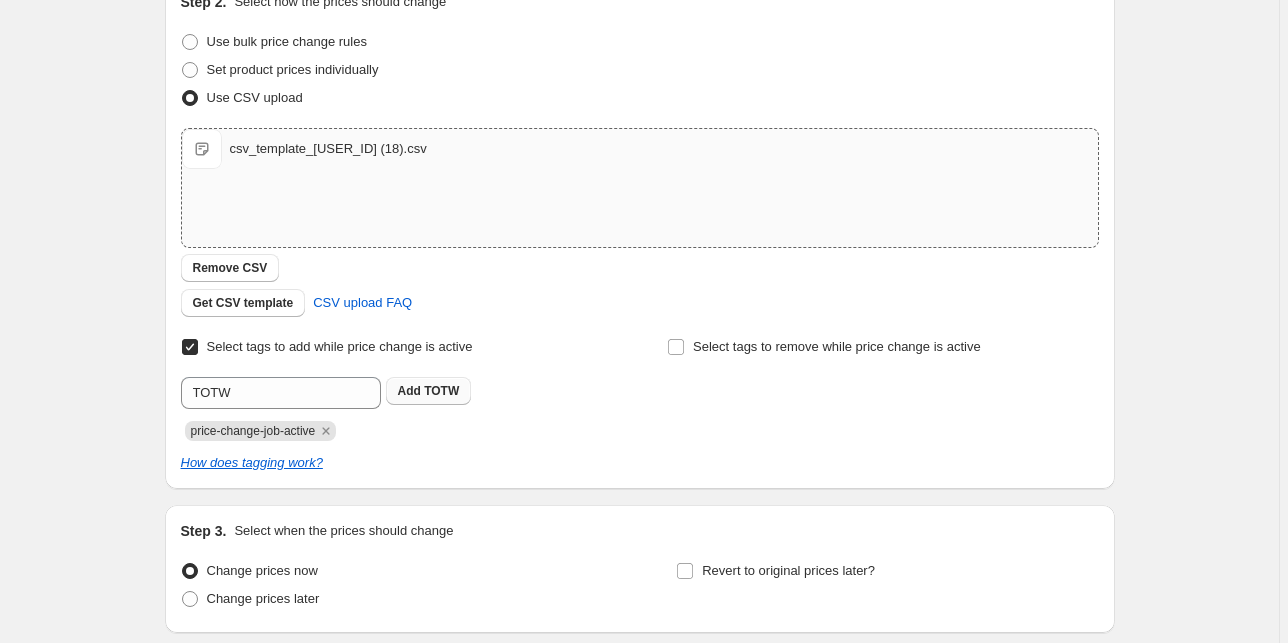 click on "Add   TOTW" at bounding box center [429, 391] 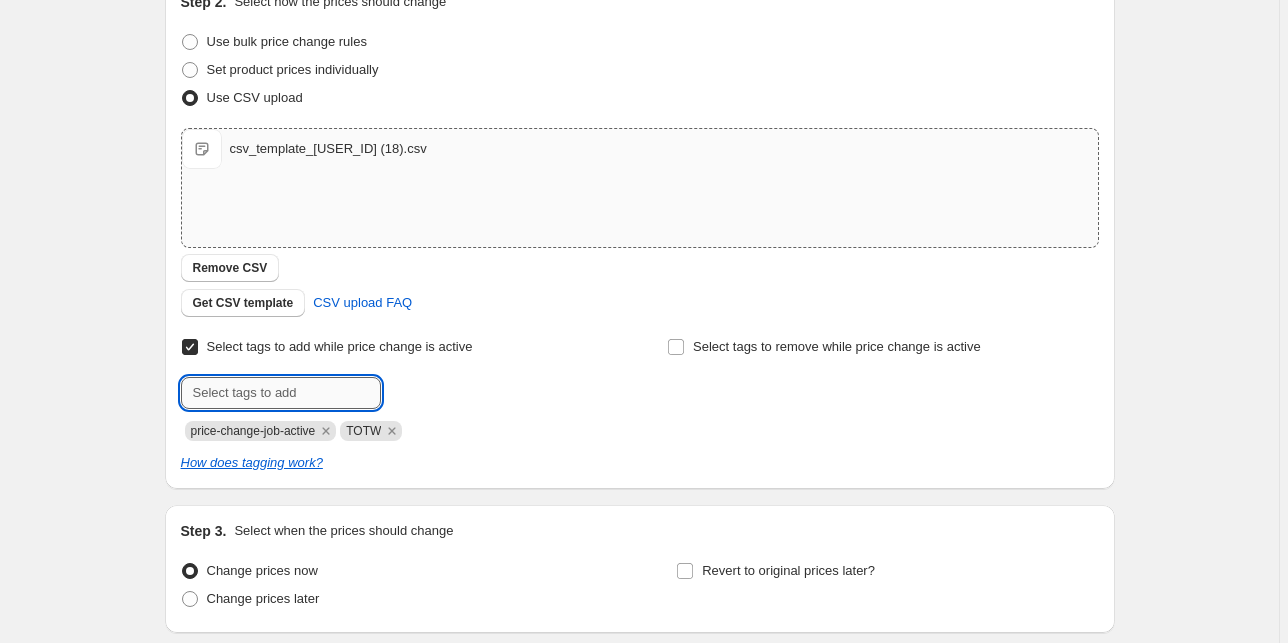 click at bounding box center (281, 393) 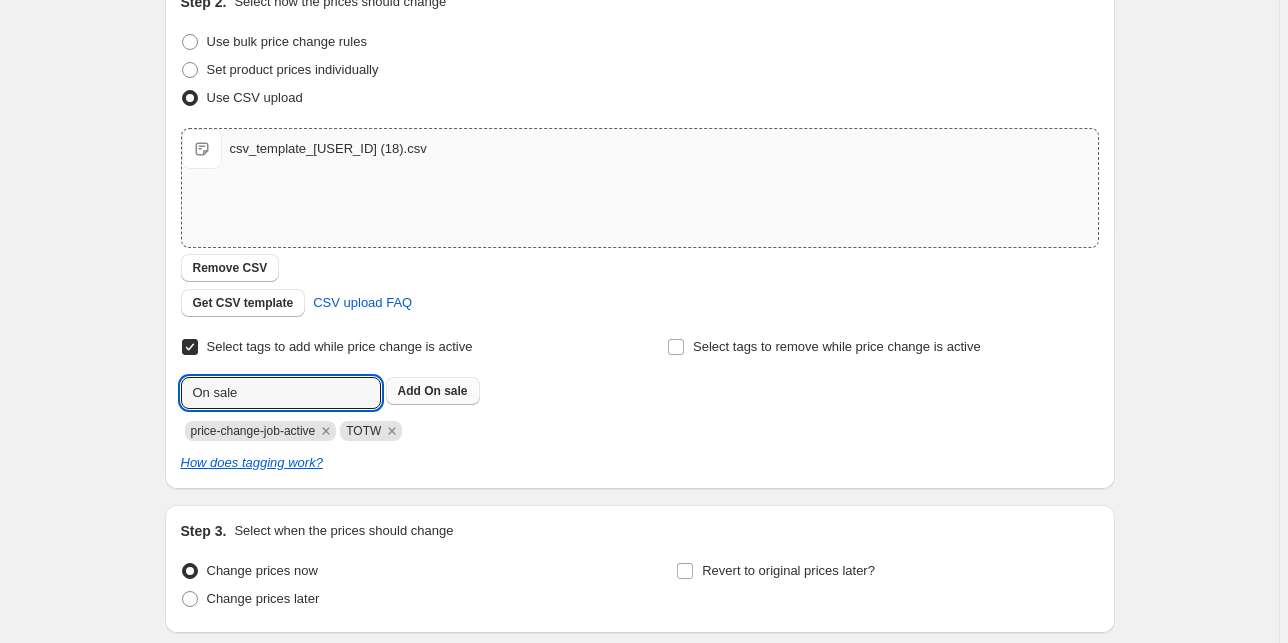 type on "On sale" 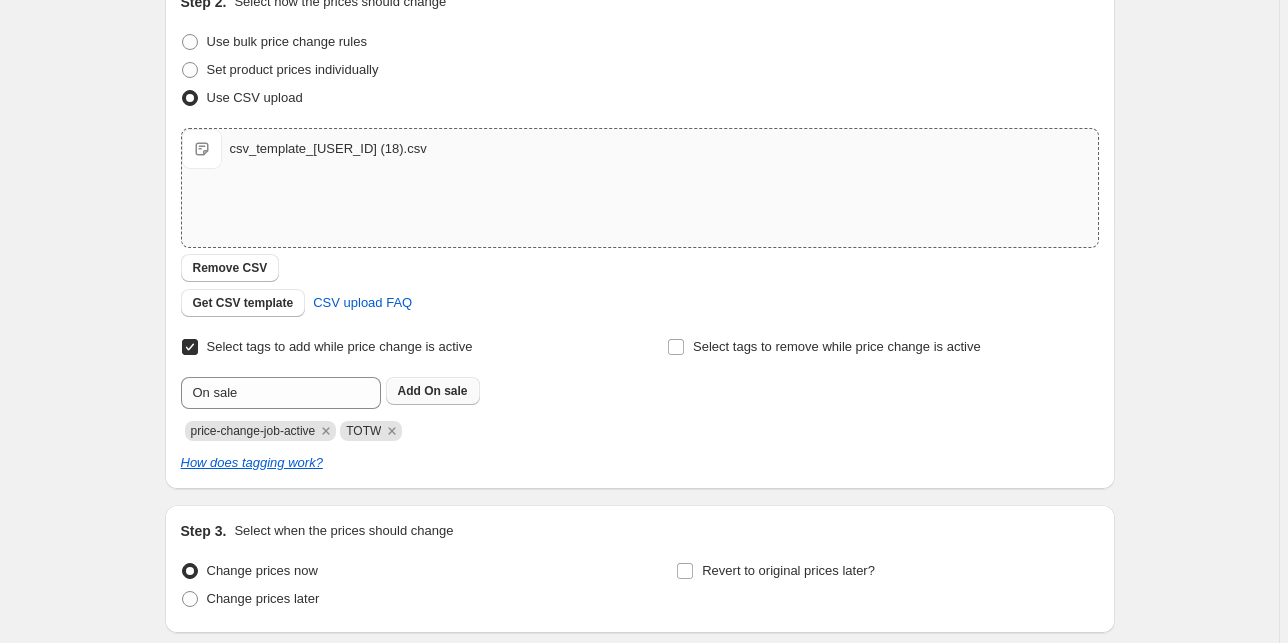 click on "Add" at bounding box center (409, 391) 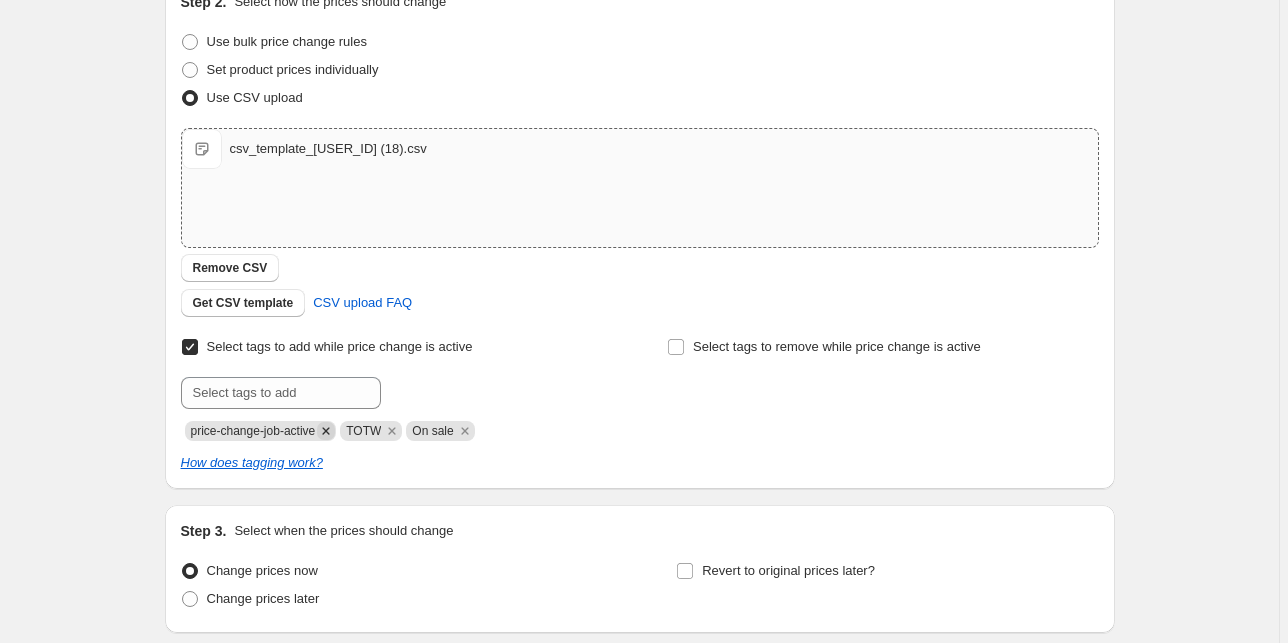 click 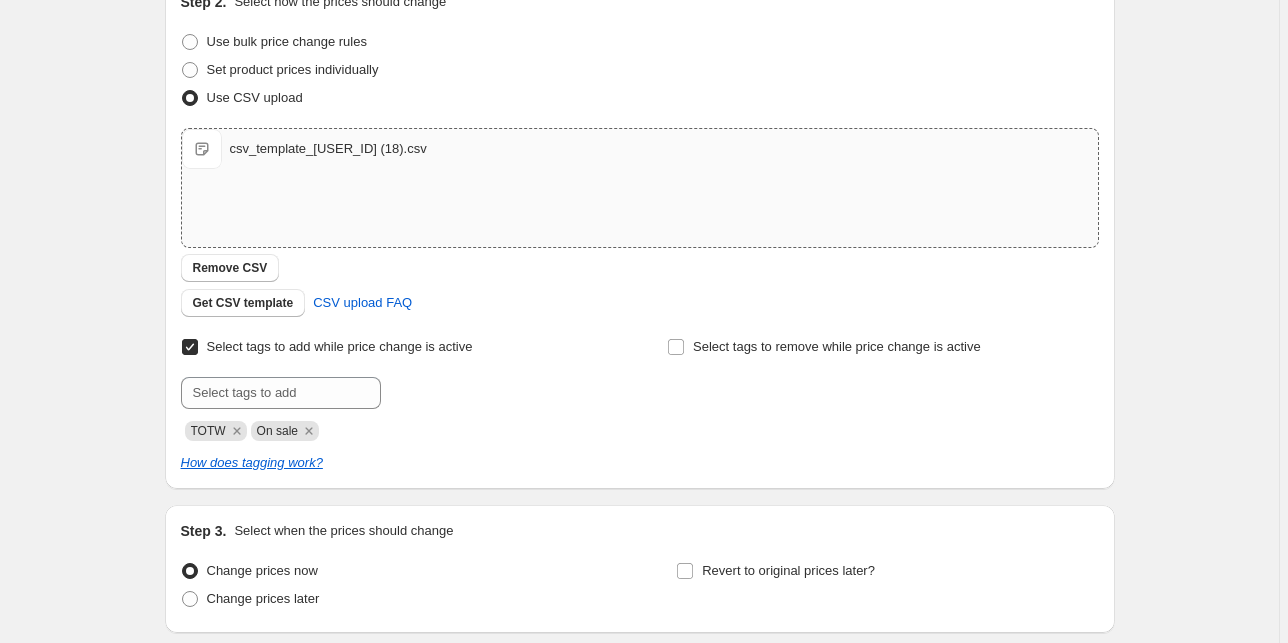 scroll, scrollTop: 395, scrollLeft: 0, axis: vertical 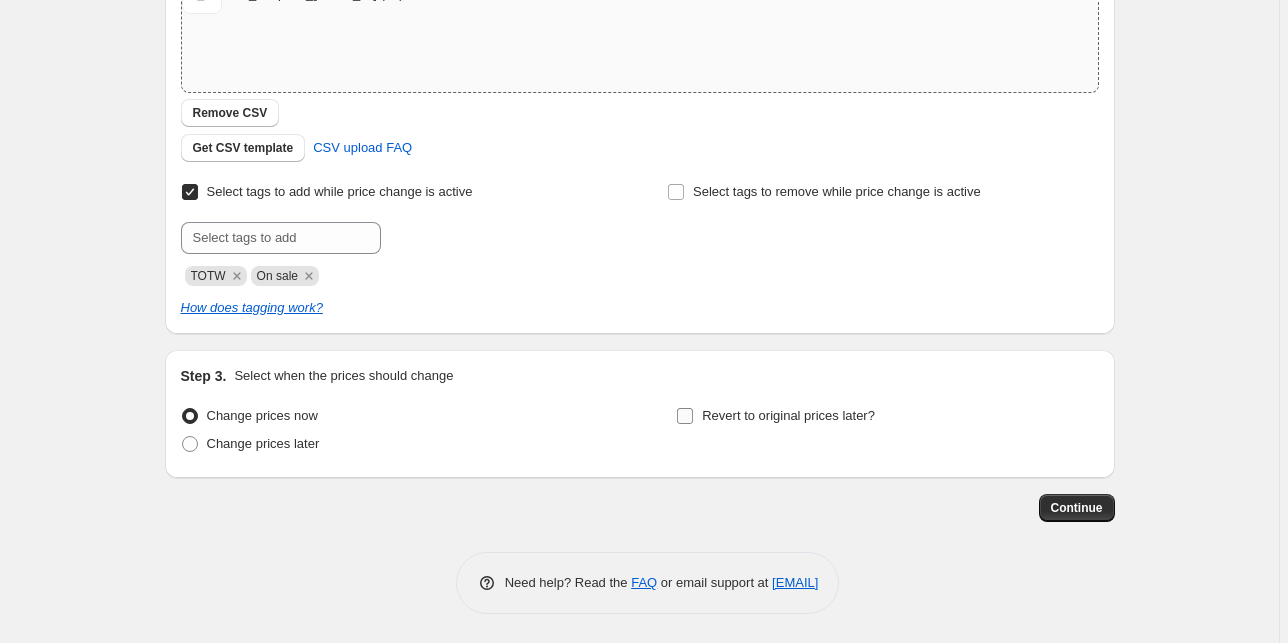 click on "Revert to original prices later?" at bounding box center [788, 415] 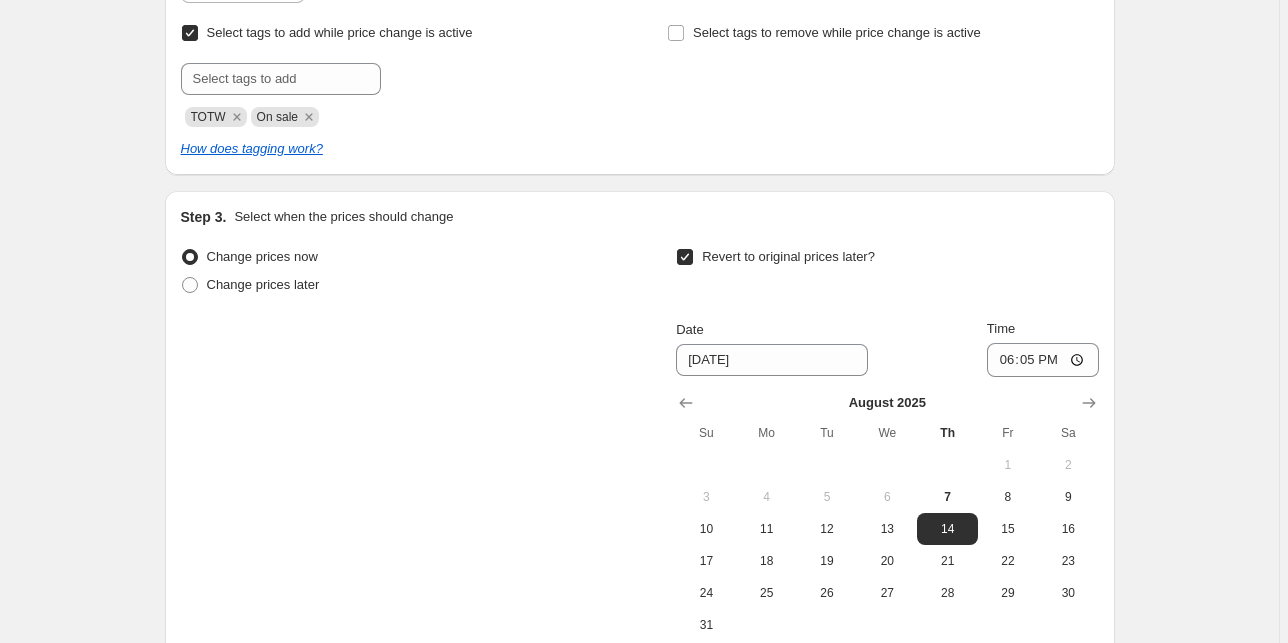 scroll, scrollTop: 555, scrollLeft: 0, axis: vertical 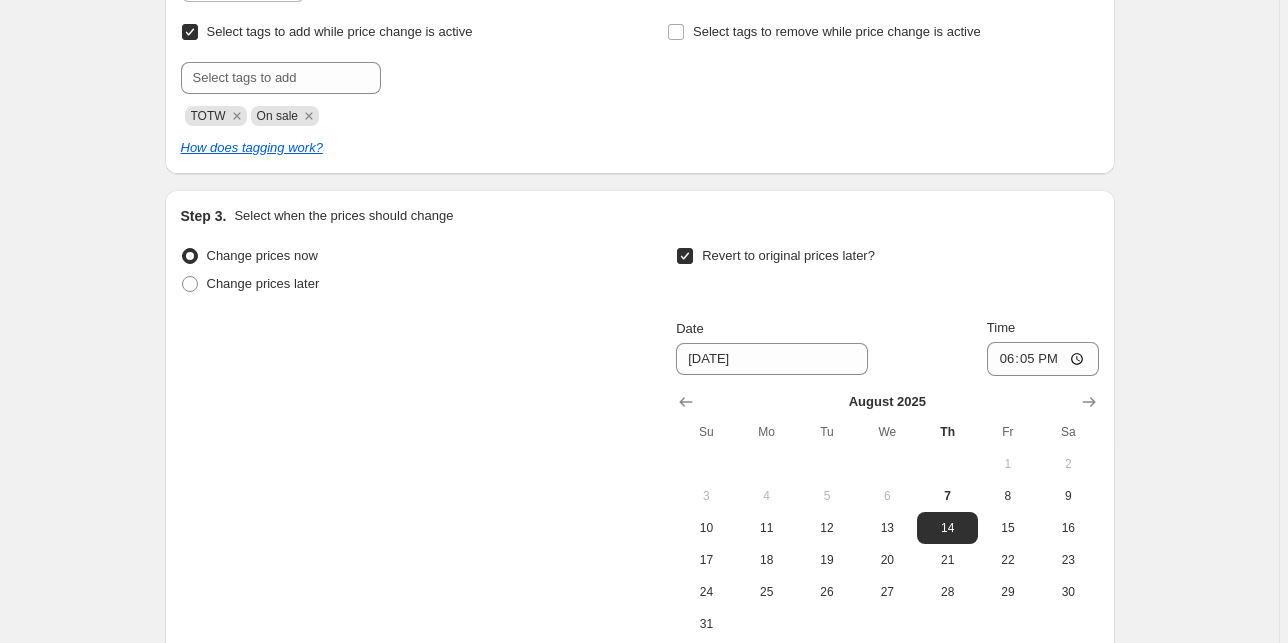 click on "Create new price change job. This page is ready Create new price change job Draft Step 1. Optionally give your price change job a title (eg "March 30% off sale on boots") This title is just for internal use, customers won't see it Step 2. Select how the prices should change Use bulk price change rules Set product prices individually Use CSV upload Upload files csv_template_[USER_ID] (18).csv csv_template_[USER_ID] (18).csv Remove CSV Get CSV template CSV upload FAQ Select tags to add while price change is active Submit Select tags to remove while price change is active How does tagging work? Step 3. Select when the prices should change Change prices now Change prices later Revert to original prices later? Date 8/14/2025 Time 18:05 August   2025 Su Mo Tu We Th Fr Sa 1 2 3 4 5 6 7 8 9 10 11 12 13 14 15 16 17 18 19 20 21 22 23 24 25 26 27 28 29 30 31 Dates and times shown above use   America/Chicago   as the timezone, where the current time is   6:05 PM Continue   FAQ" at bounding box center (639, 151) 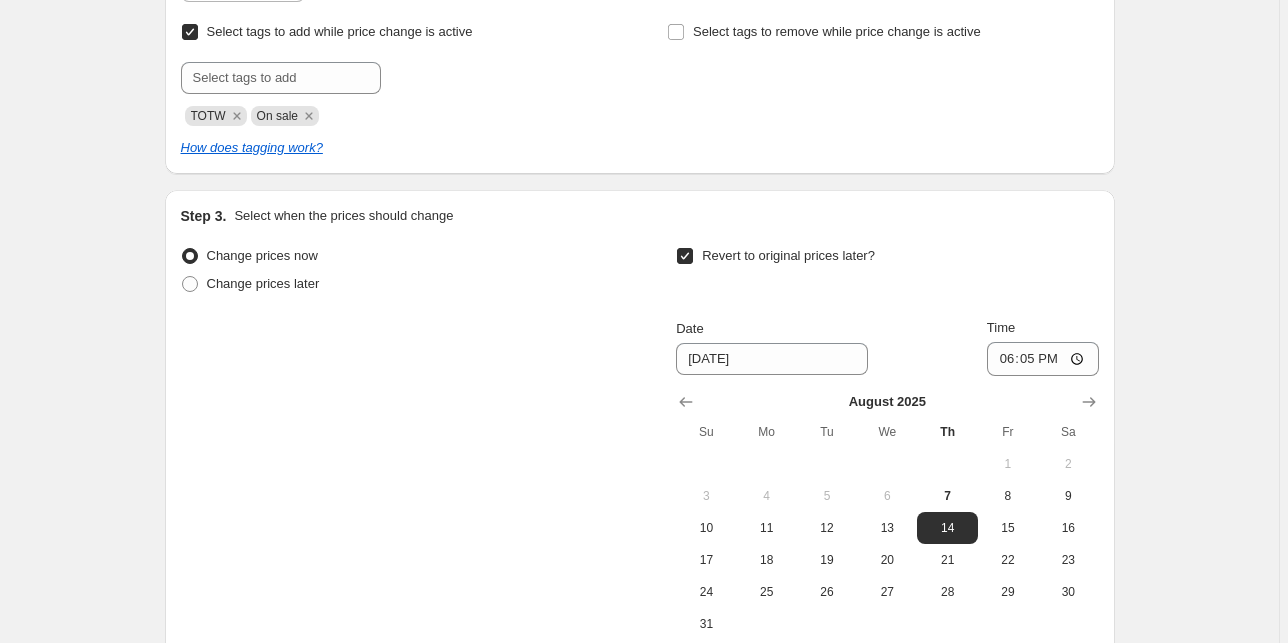 click on "Revert to original prices later?" at bounding box center [788, 255] 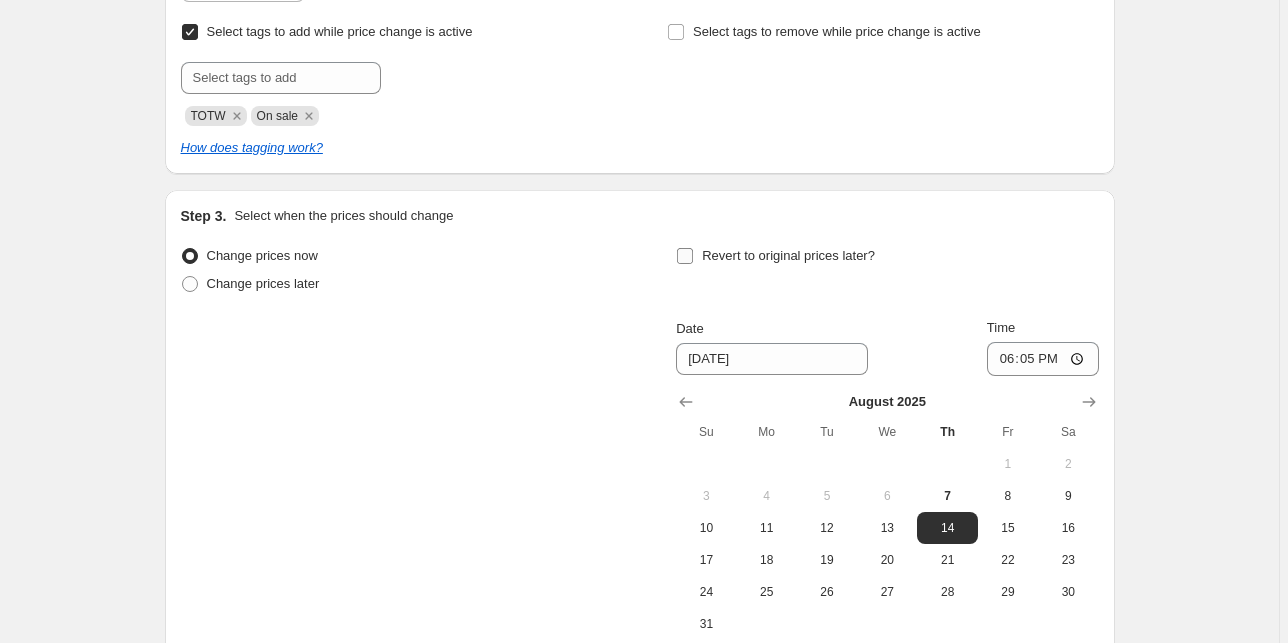 checkbox on "false" 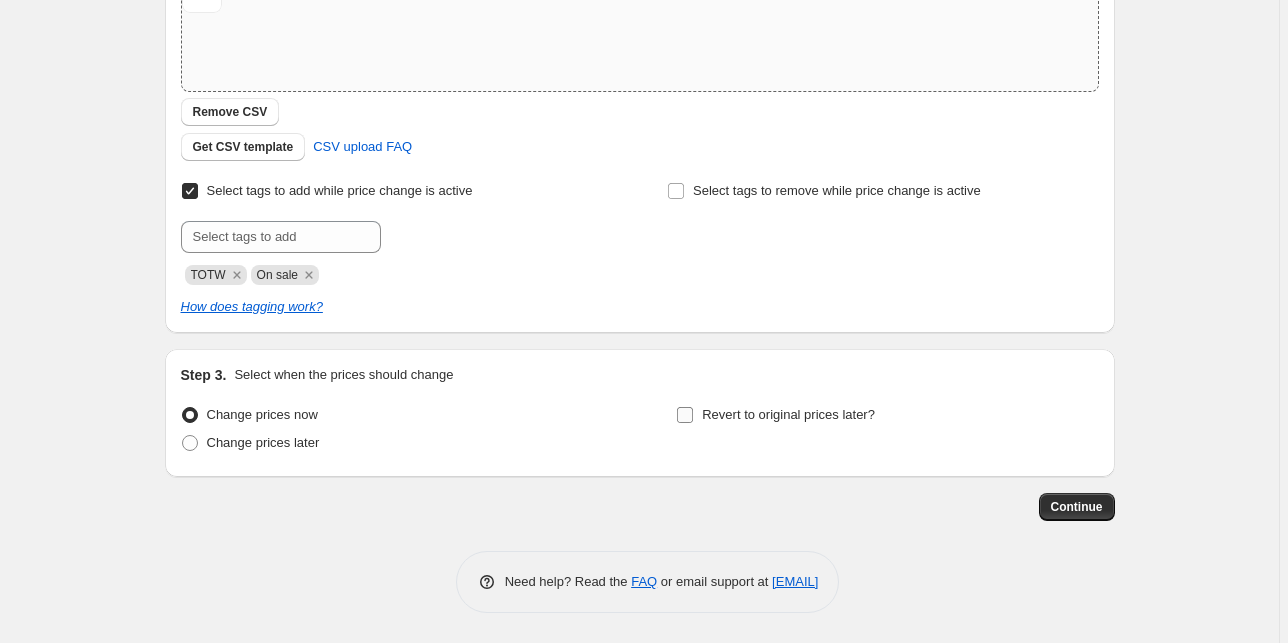 scroll, scrollTop: 395, scrollLeft: 0, axis: vertical 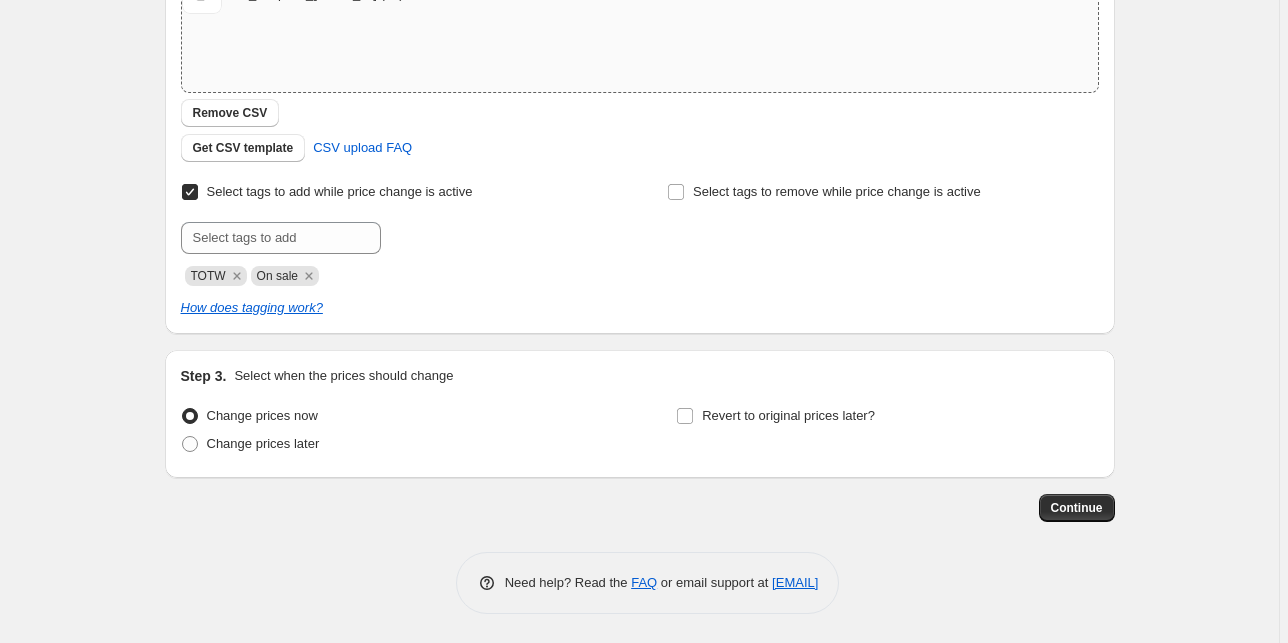 click on "Step 1. Optionally give your price change job a title (eg "March 30% off sale on boots") This title is just for internal use, customers won't see it Step 2. Select how the prices should change Use bulk price change rules Set product prices individually Use CSV upload Upload files csv_template_[USER_ID] (18).csv csv_template_[USER_ID] (18).csv Remove CSV Get CSV template CSV upload FAQ Select tags to add while price change is active Submit Select tags to remove while price change is active How does tagging work? Step 3. Select when the prices should change Change prices now Change prices later Revert to original prices later? Continue" at bounding box center (632, 93) 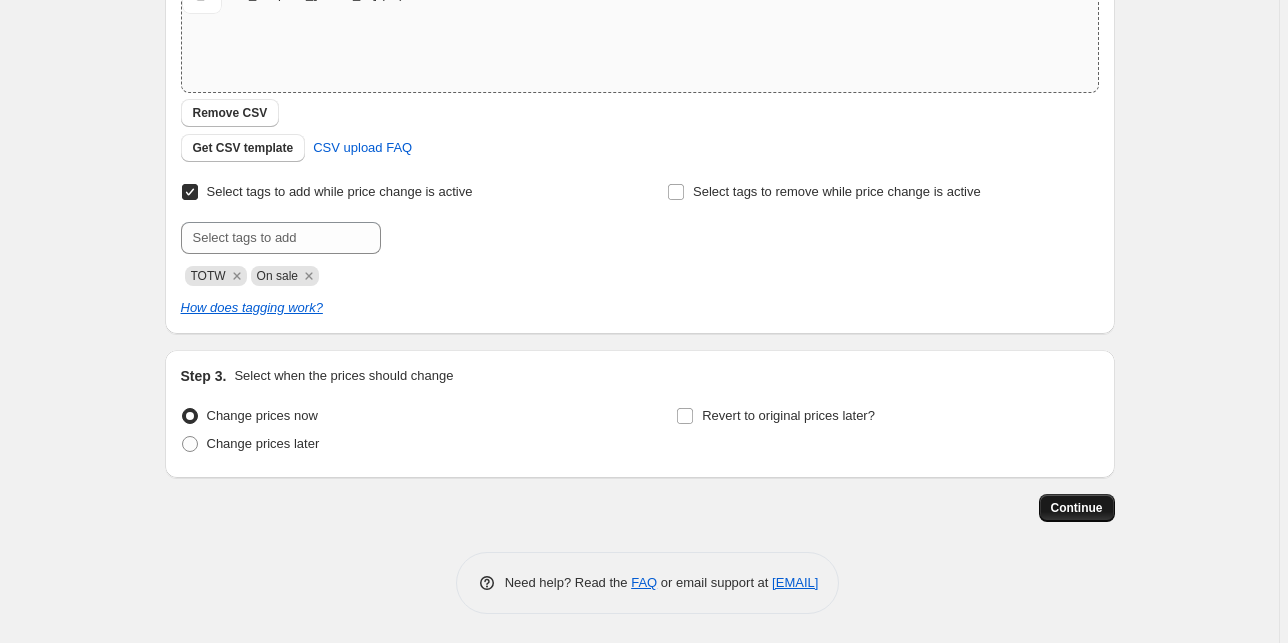 click on "Continue" at bounding box center (1077, 508) 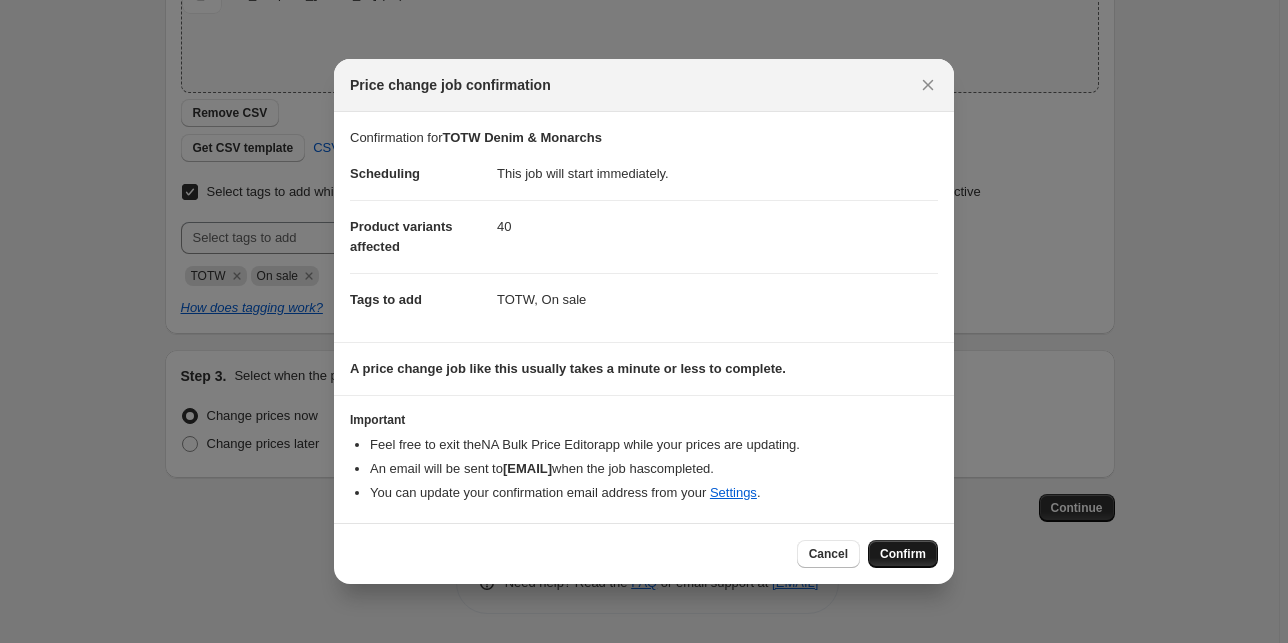 click on "Confirm" at bounding box center (903, 554) 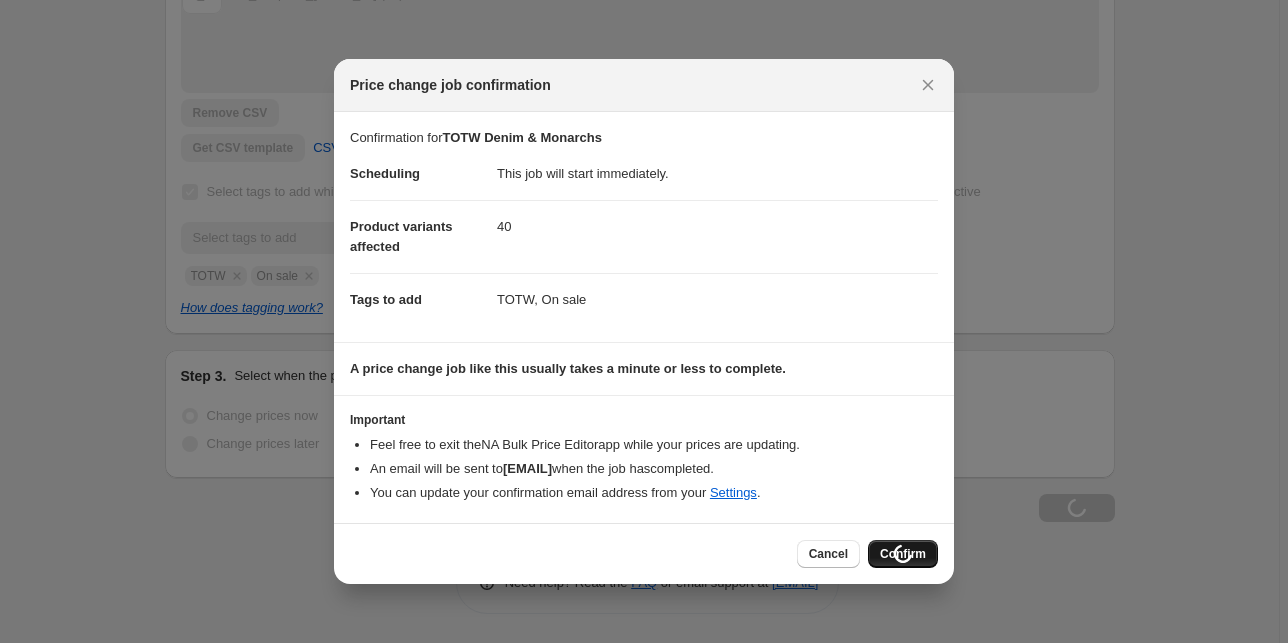 scroll, scrollTop: 463, scrollLeft: 0, axis: vertical 